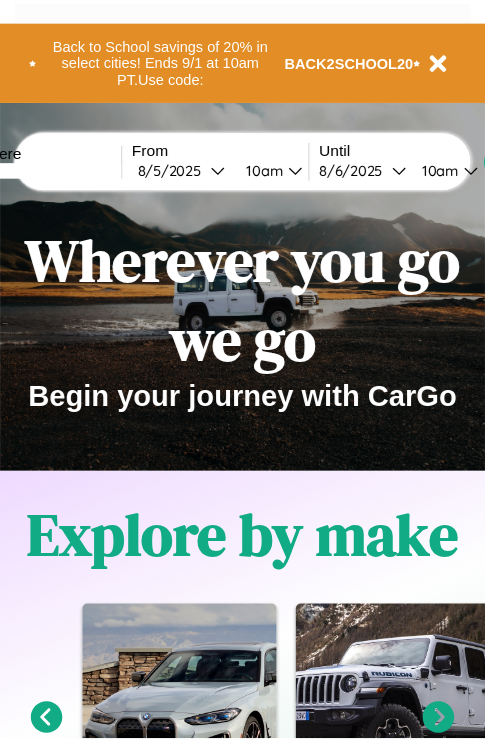 scroll, scrollTop: 0, scrollLeft: 0, axis: both 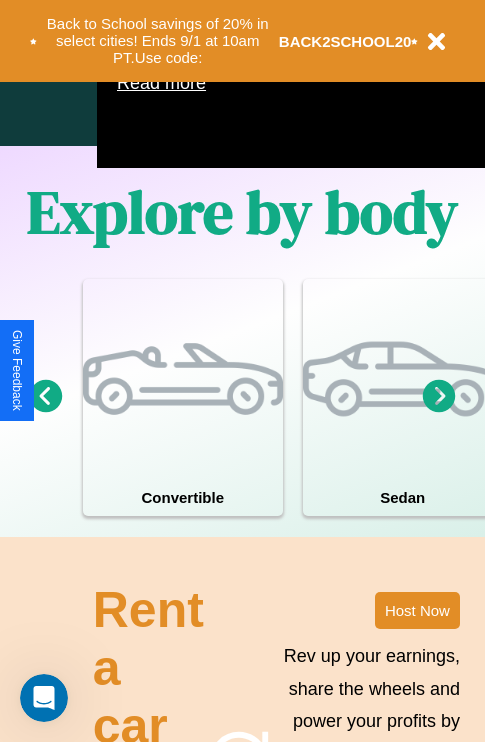 click 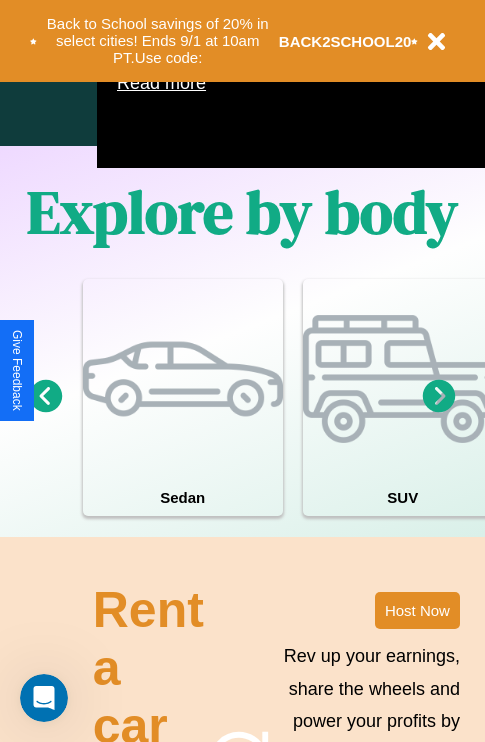 click 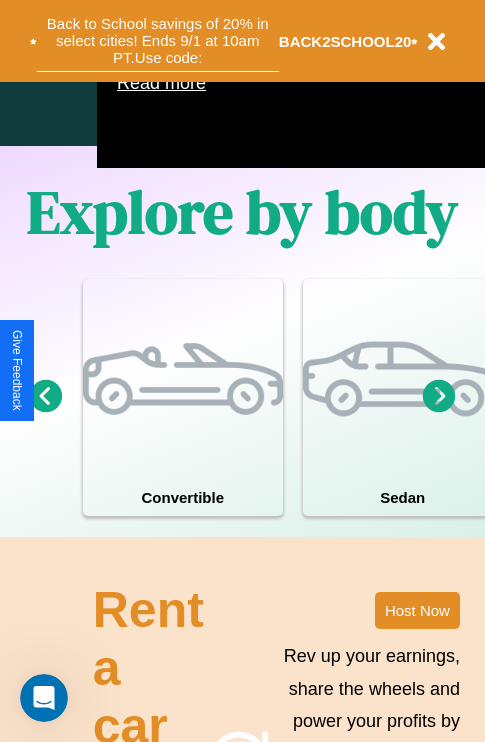 click on "Back to School savings of 20% in select cities! Ends 9/1 at 10am PT.  Use code:" at bounding box center (158, 41) 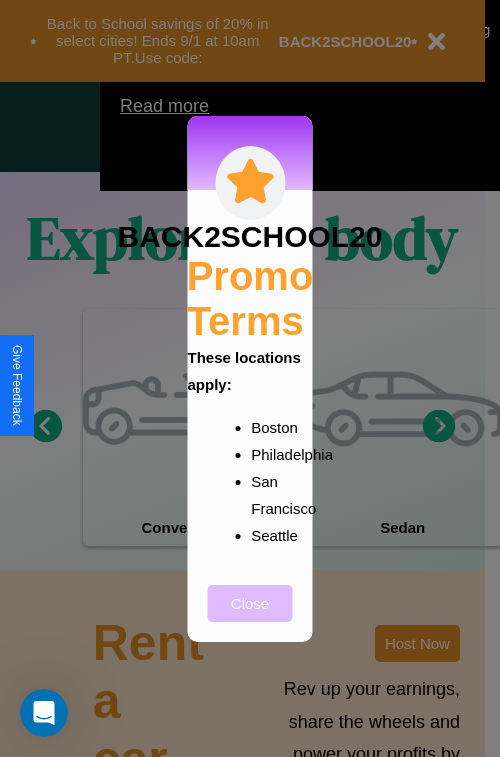click on "Close" at bounding box center (250, 603) 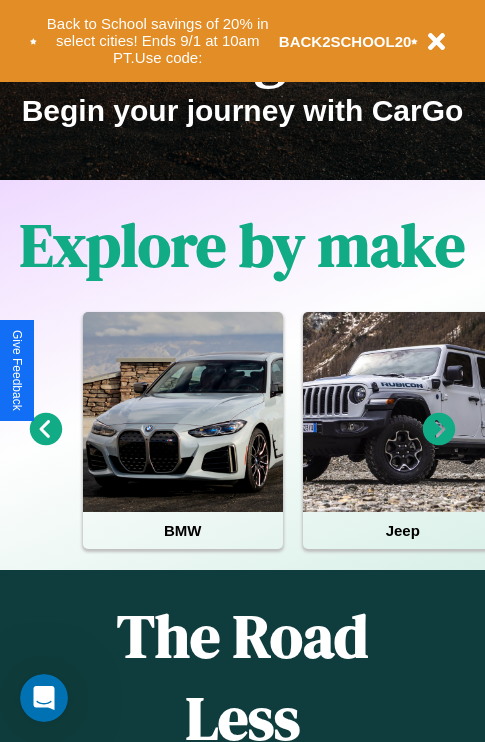 scroll, scrollTop: 0, scrollLeft: 0, axis: both 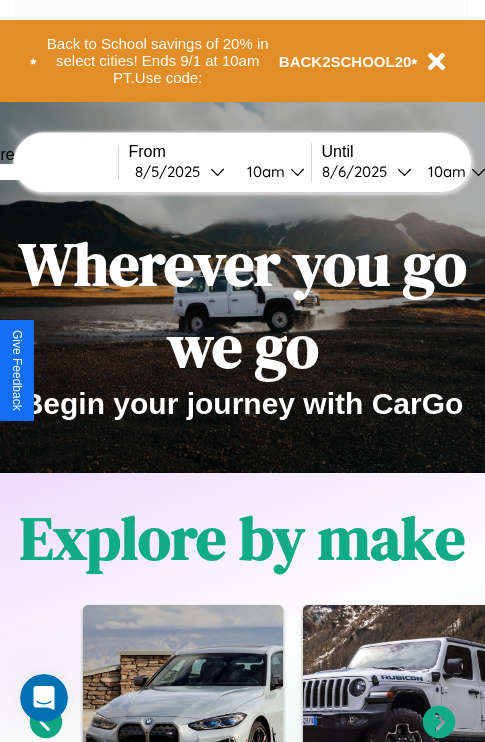 click at bounding box center [43, 172] 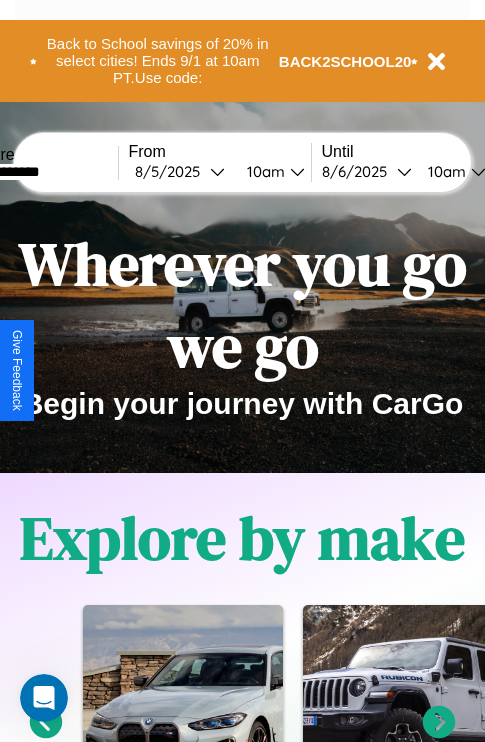 type on "**********" 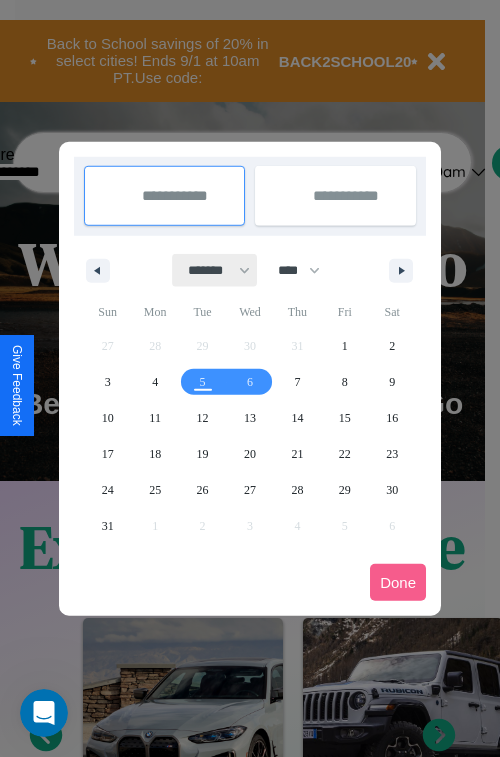click on "******* ******** ***** ***** *** **** **** ****** ********* ******* ******** ********" at bounding box center (215, 270) 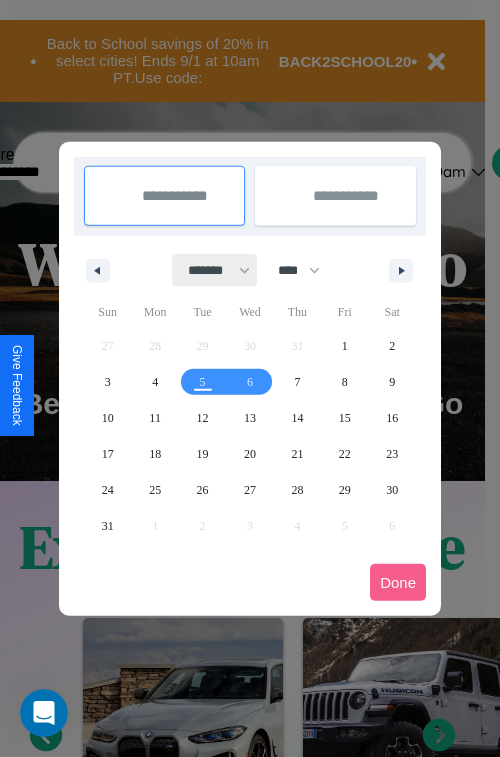 select on "*" 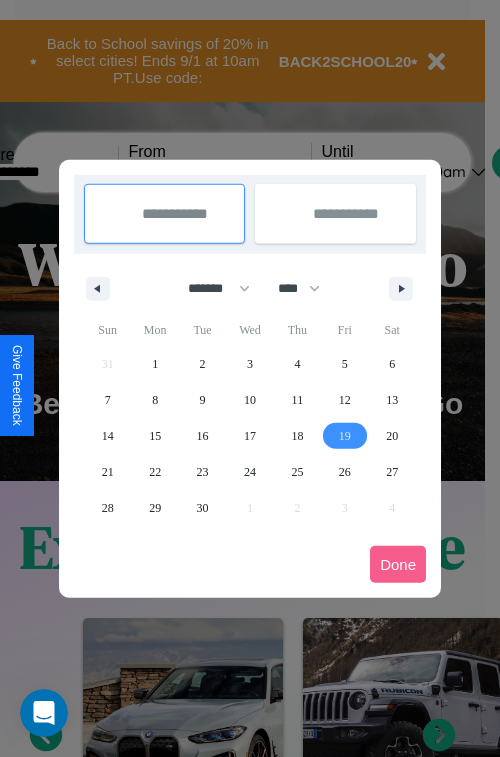 click on "19" at bounding box center (345, 436) 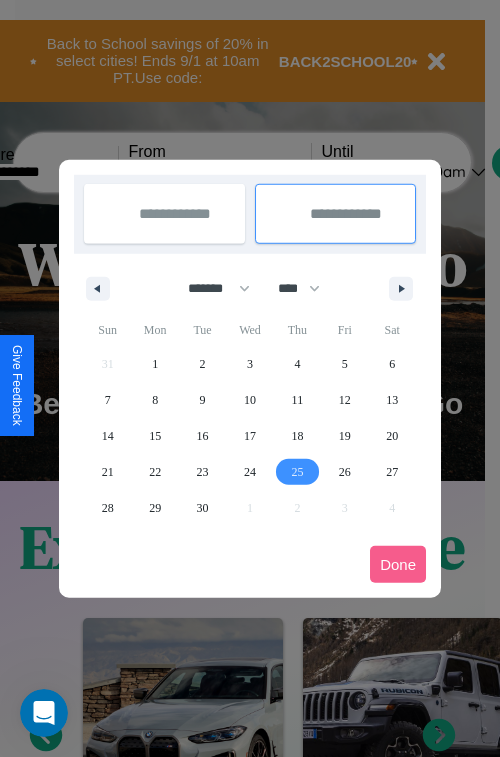 click on "25" at bounding box center [297, 472] 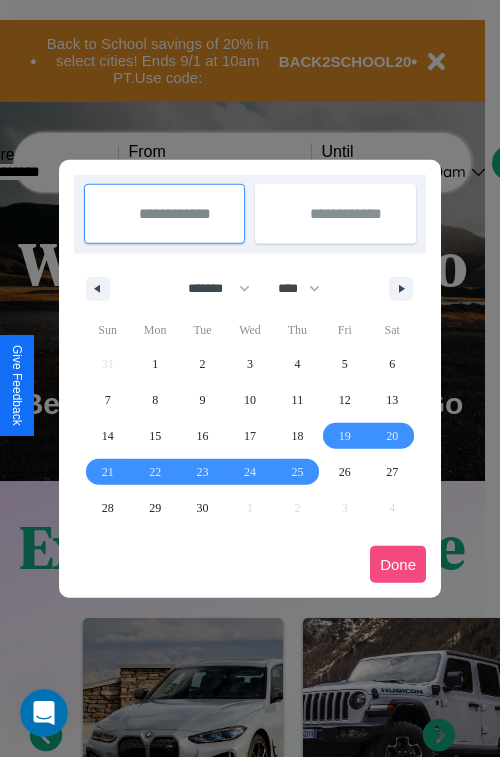 click on "Done" at bounding box center (398, 564) 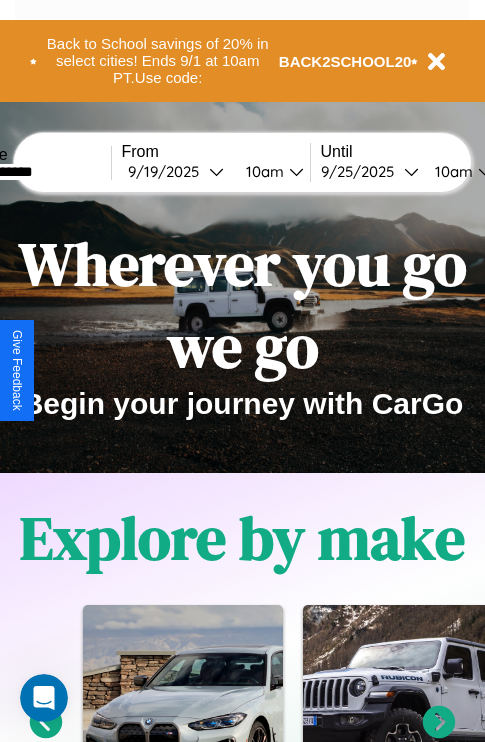scroll, scrollTop: 0, scrollLeft: 76, axis: horizontal 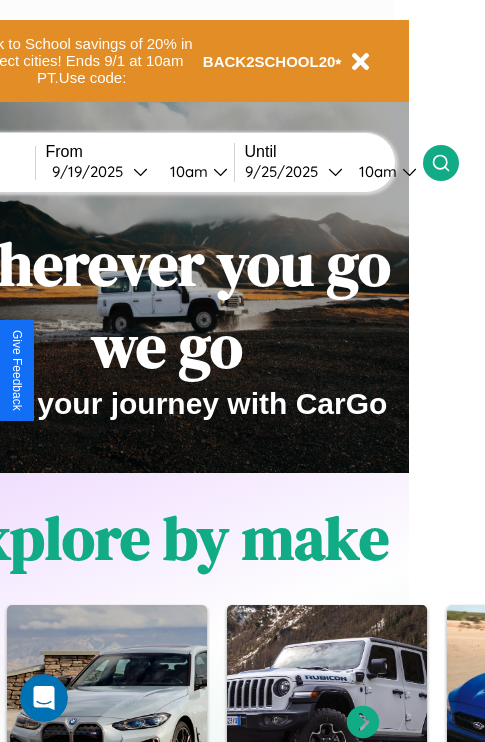 click 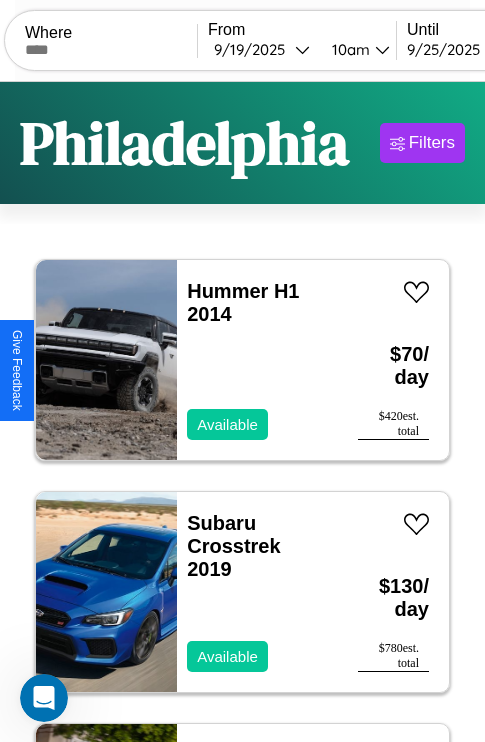 scroll, scrollTop: 95, scrollLeft: 0, axis: vertical 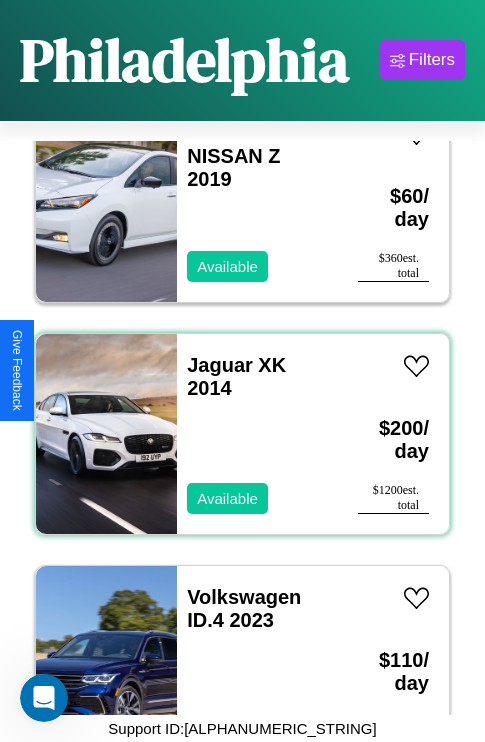 click on "Jaguar   XK   2014 Available" at bounding box center [257, 434] 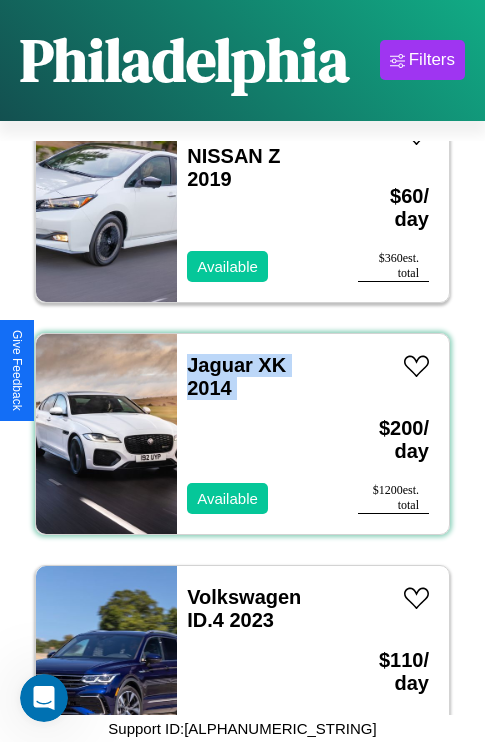 click on "Jaguar   XK   2014 Available" at bounding box center [257, 434] 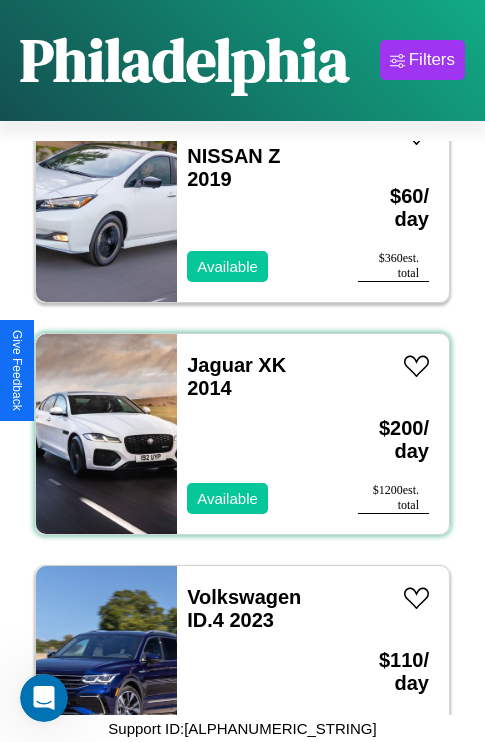 click on "Jaguar   XK   2014 Available" at bounding box center (257, 434) 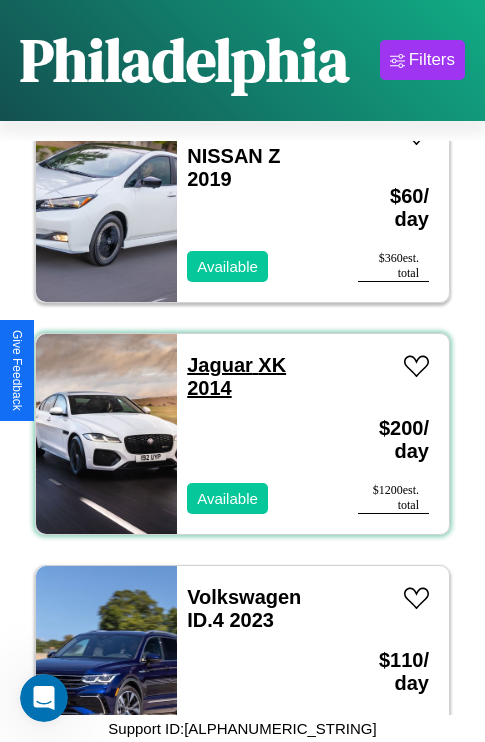 click on "Jaguar   XK   2014" at bounding box center [236, 376] 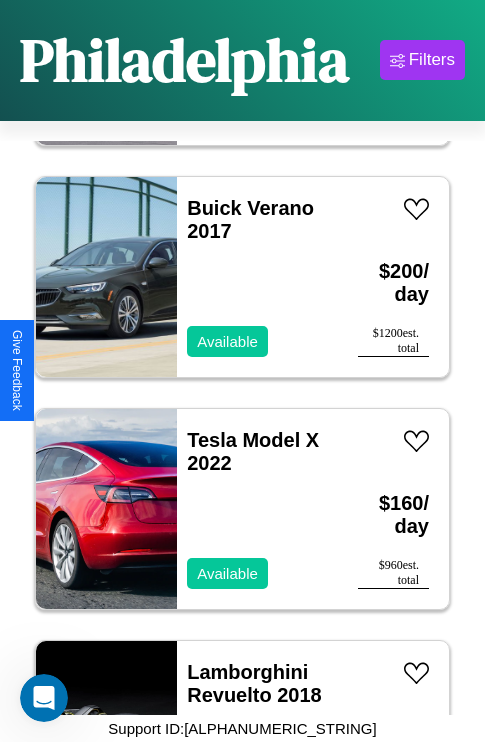 scroll, scrollTop: 4715, scrollLeft: 0, axis: vertical 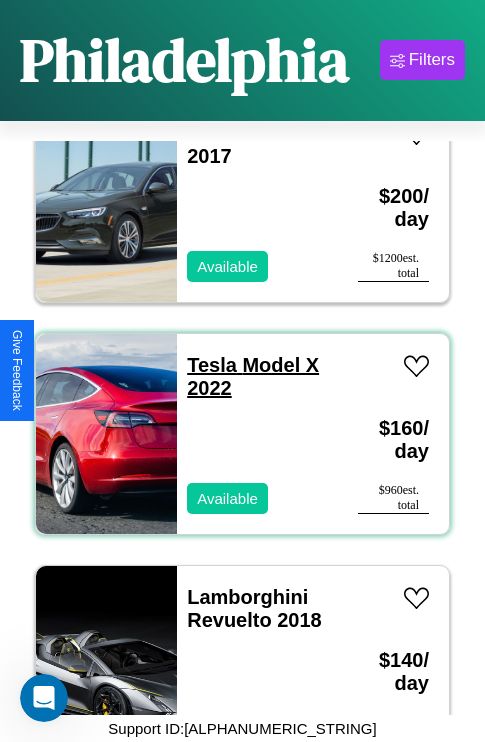 click on "Tesla   Model X   2022" at bounding box center (253, 376) 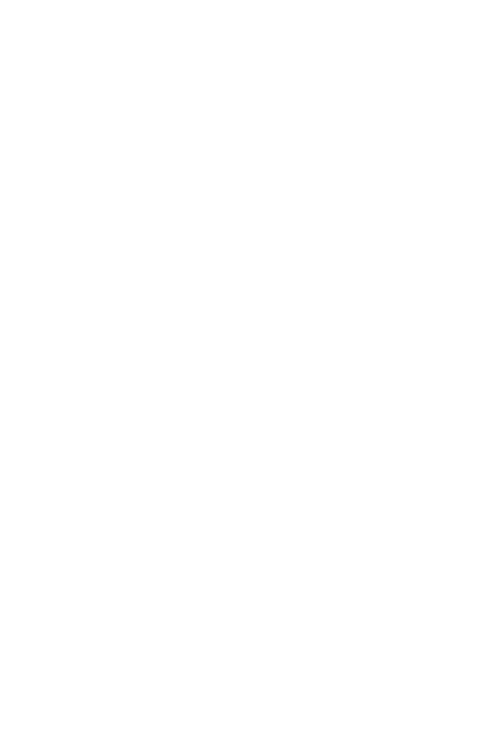 scroll, scrollTop: 0, scrollLeft: 0, axis: both 